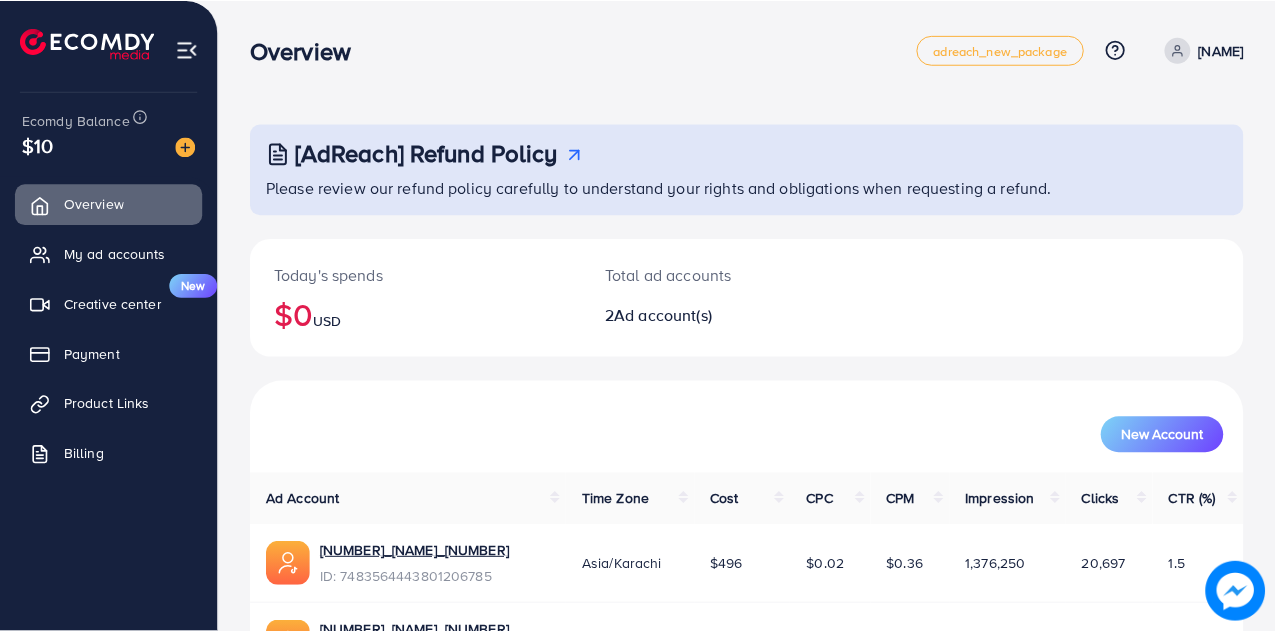 scroll, scrollTop: 0, scrollLeft: 0, axis: both 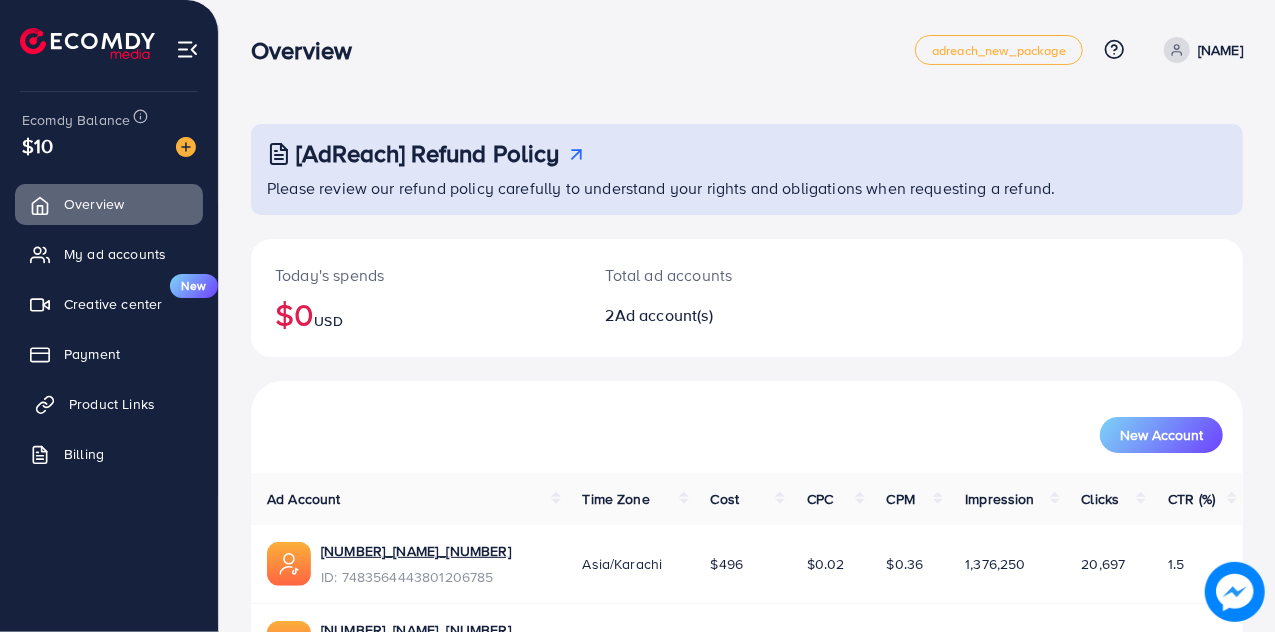 click on "Product Links" at bounding box center (112, 404) 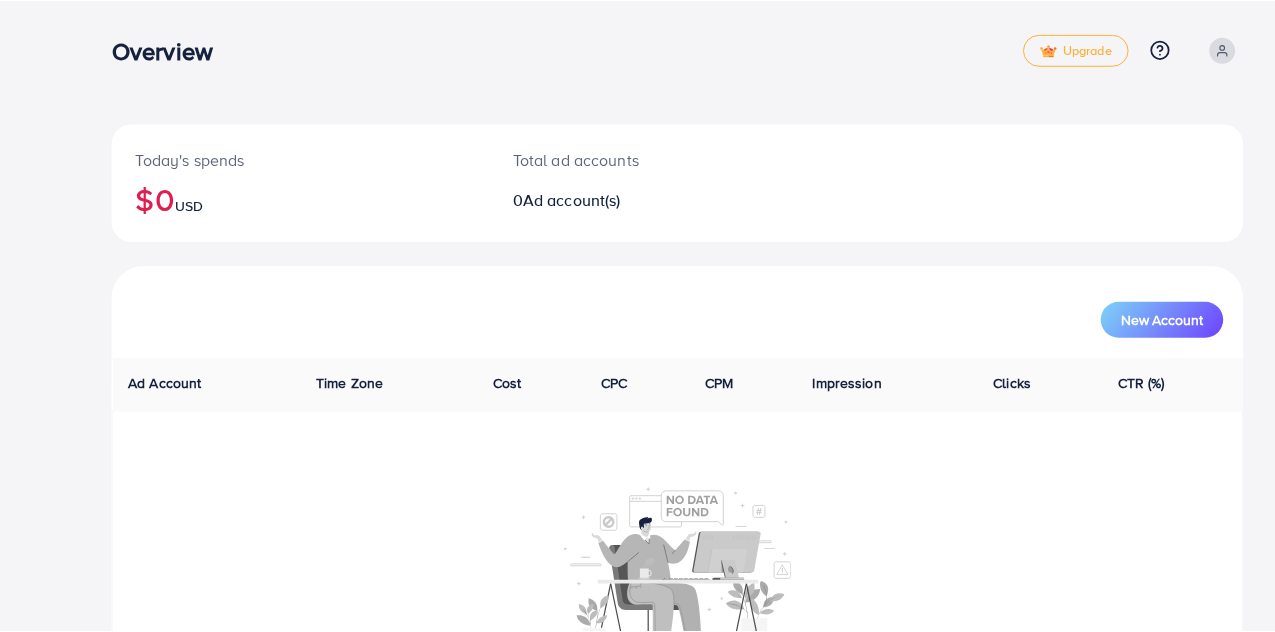 scroll, scrollTop: 0, scrollLeft: 0, axis: both 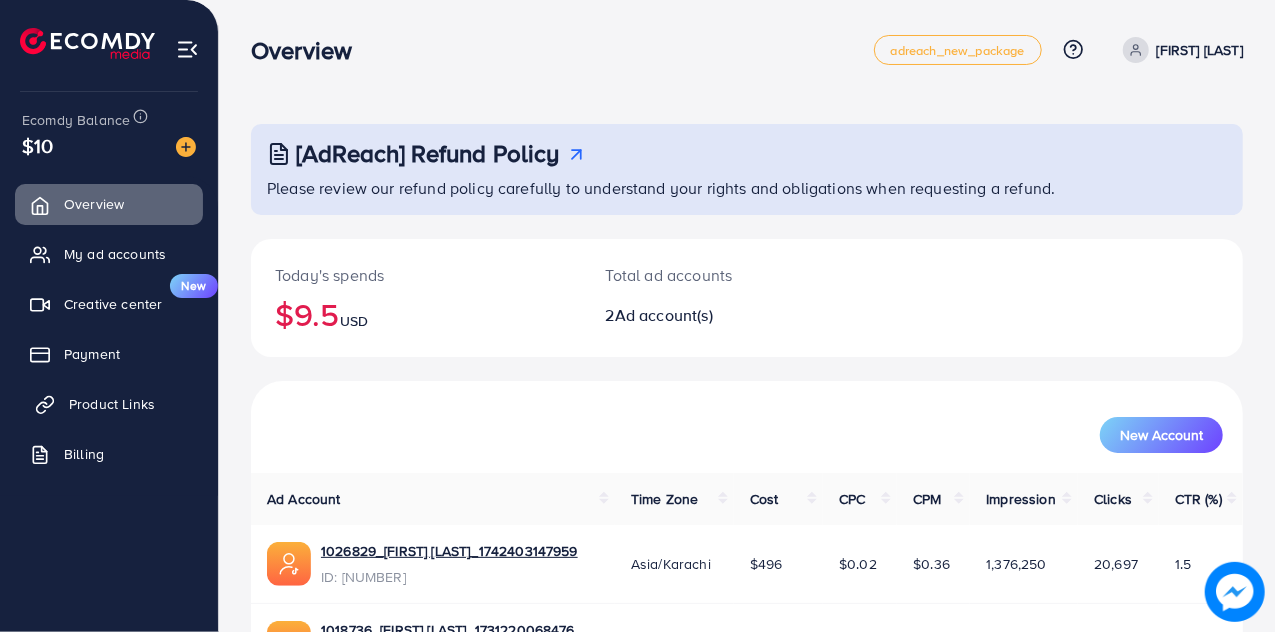 click on "Product Links" at bounding box center (109, 404) 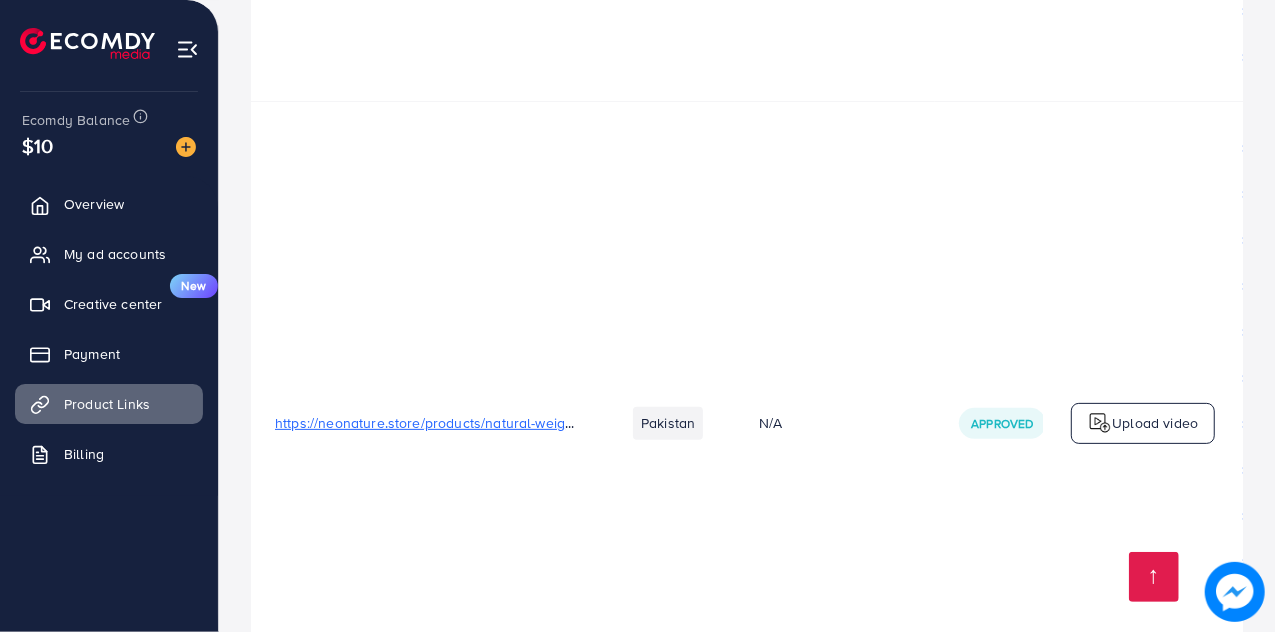 scroll, scrollTop: 4700, scrollLeft: 0, axis: vertical 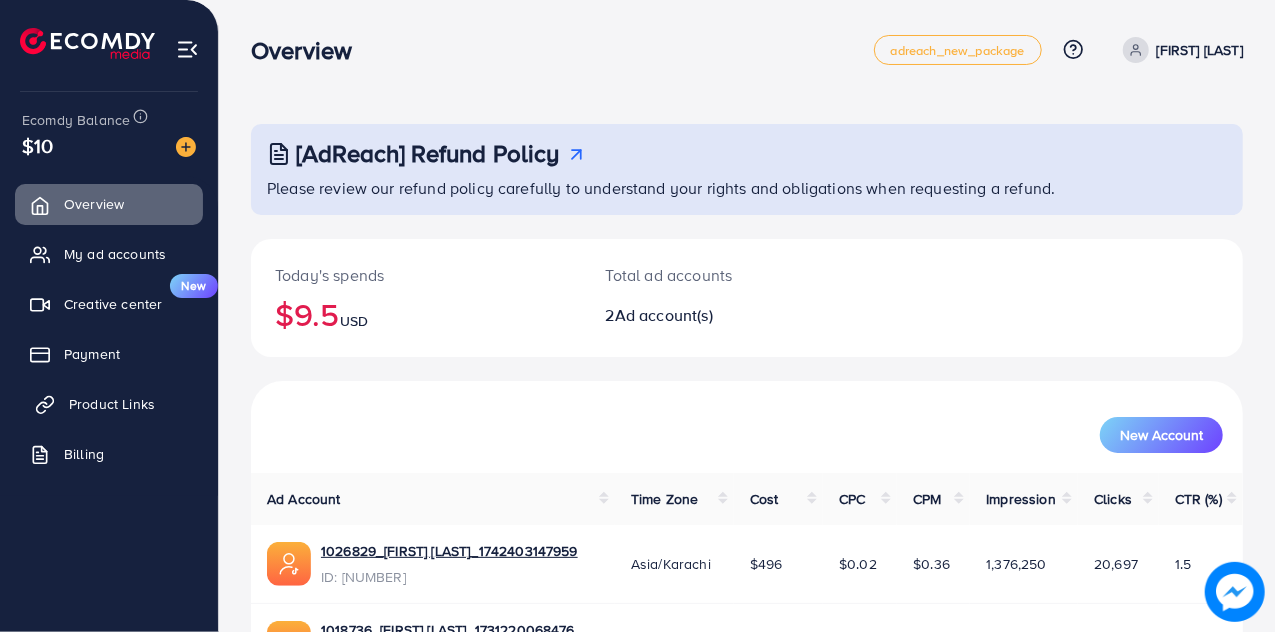 click on "Product Links" at bounding box center (109, 404) 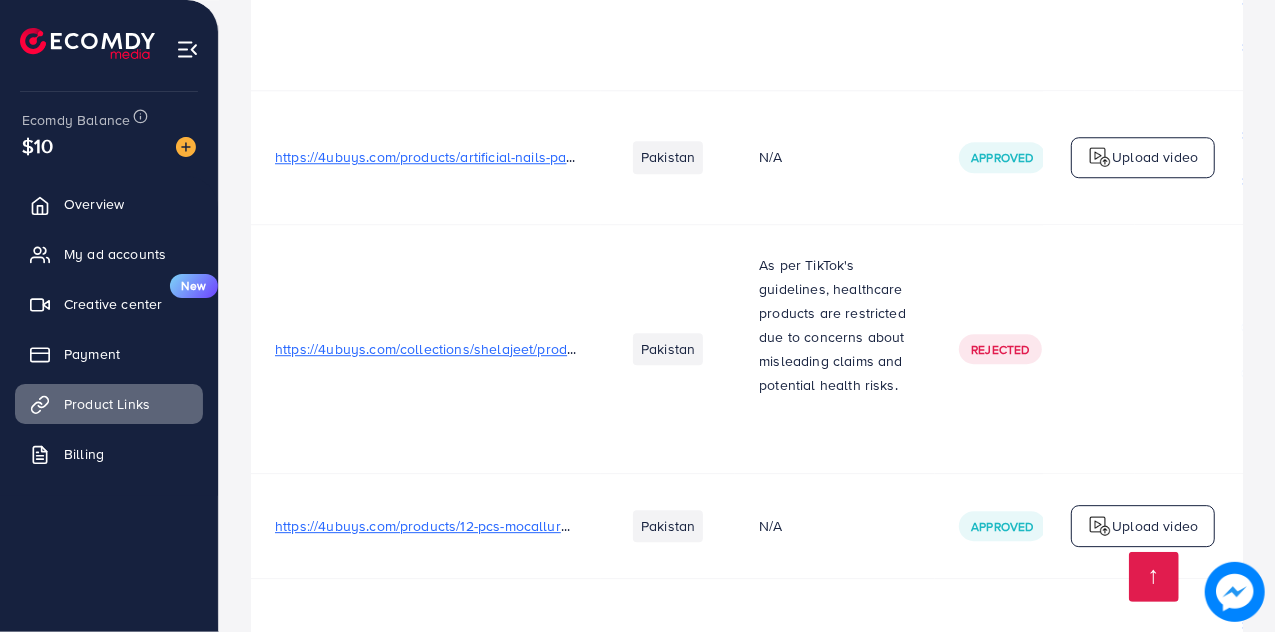 scroll, scrollTop: 2807, scrollLeft: 0, axis: vertical 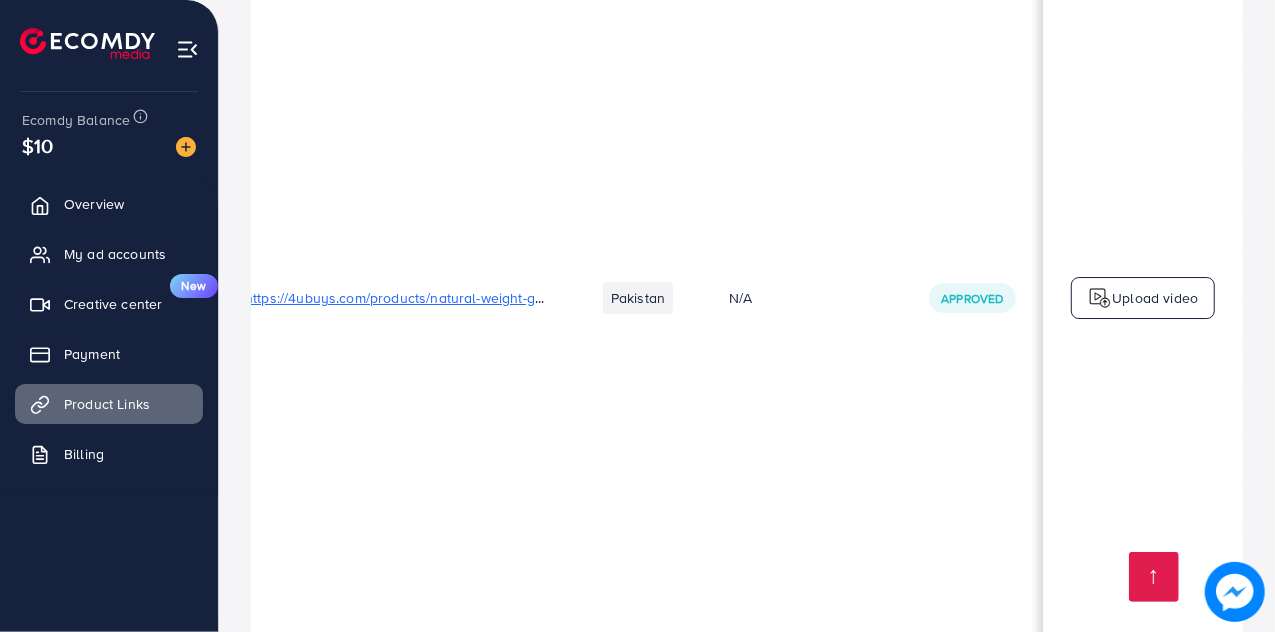 click on "https://4ubuys.com/products/natural-weight-gainer-max-200g-fast-mass-gainer-for-muscle-growth-healthy-weight" at bounding box center (606, 298) 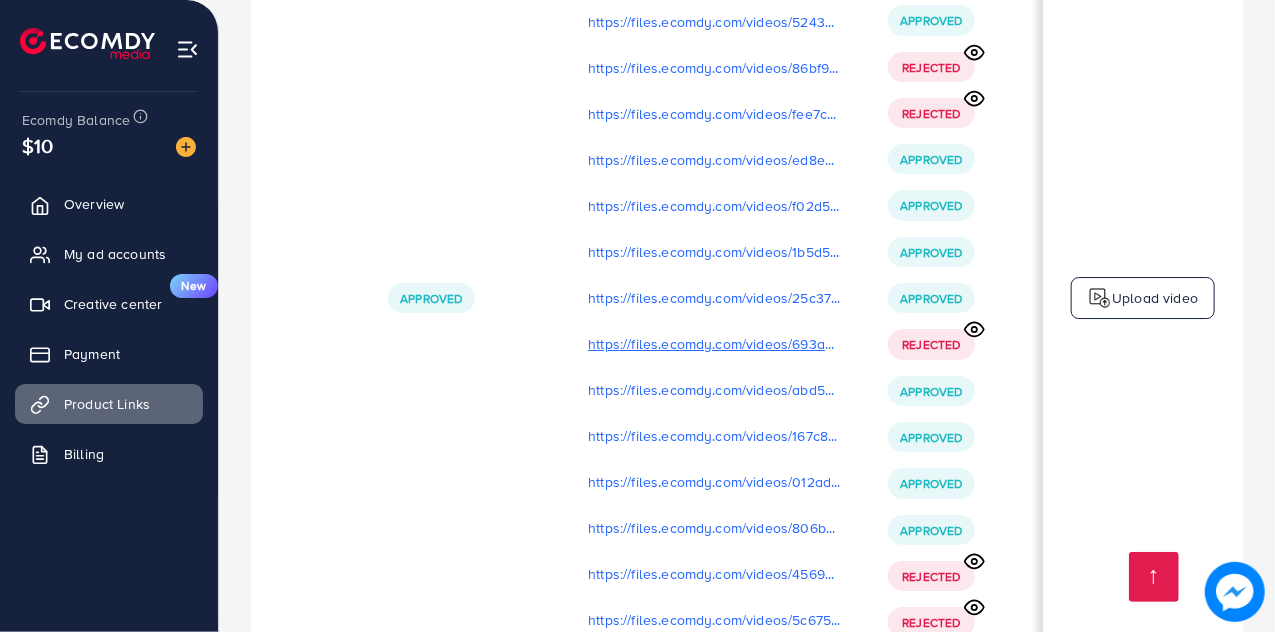 scroll, scrollTop: 0, scrollLeft: 571, axis: horizontal 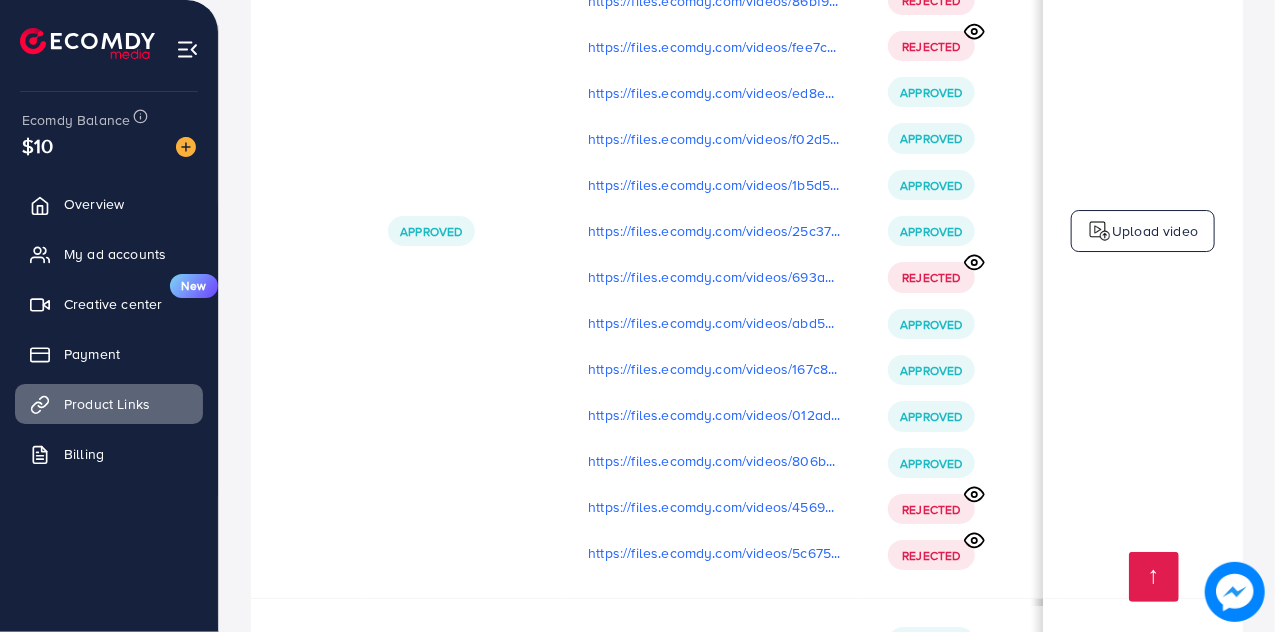 click on "Upload video" at bounding box center [1155, 231] 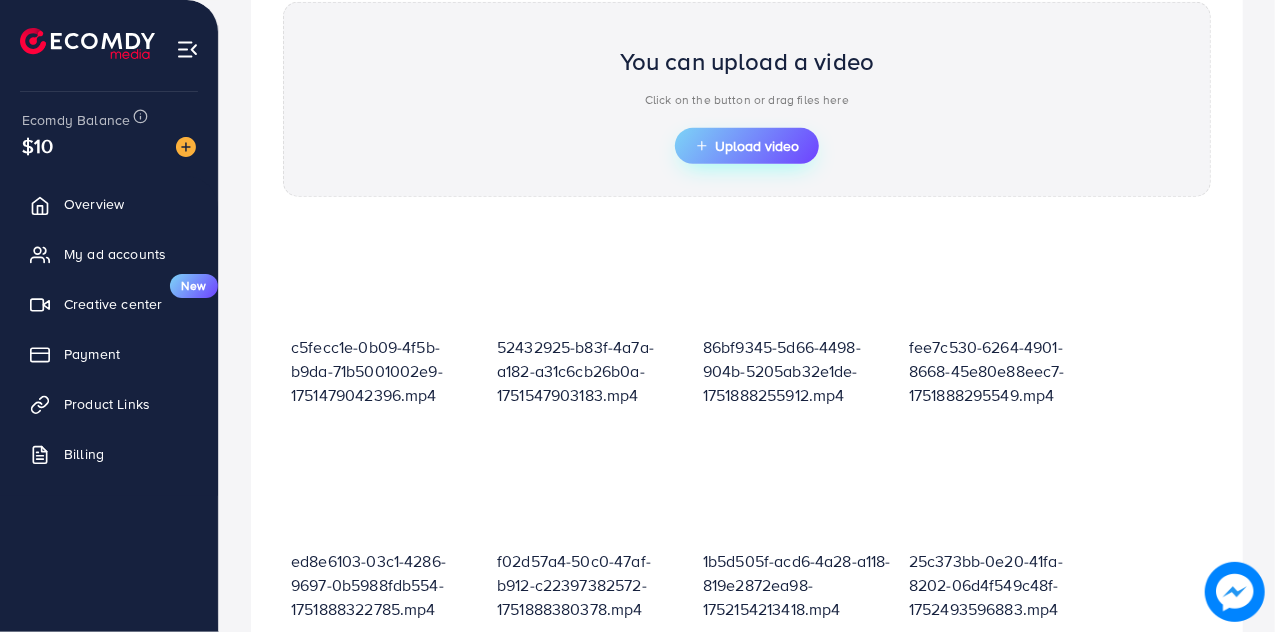 click on "Upload video" at bounding box center (747, 146) 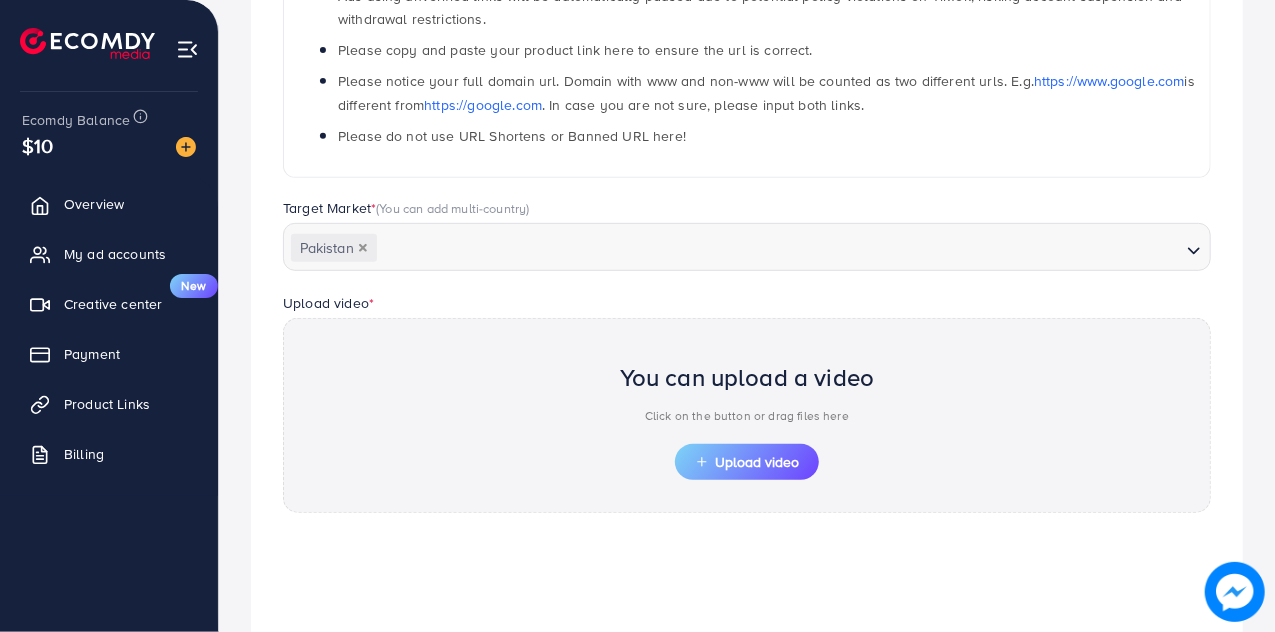 scroll, scrollTop: 400, scrollLeft: 0, axis: vertical 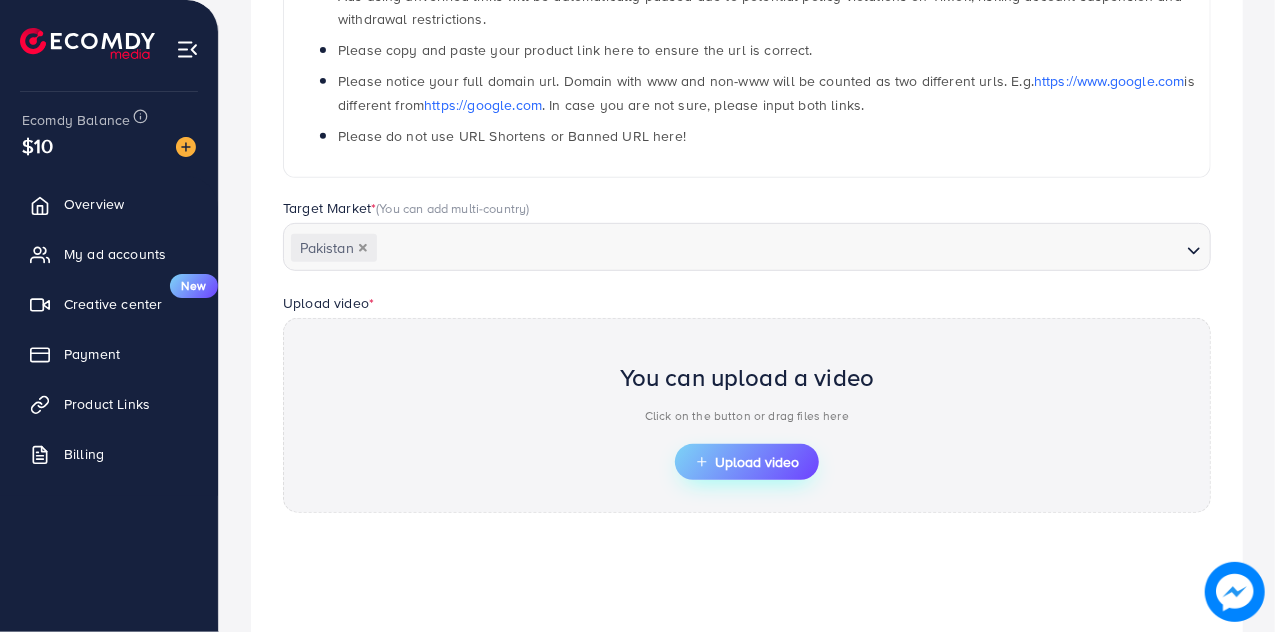 click on "Upload video" at bounding box center [747, 462] 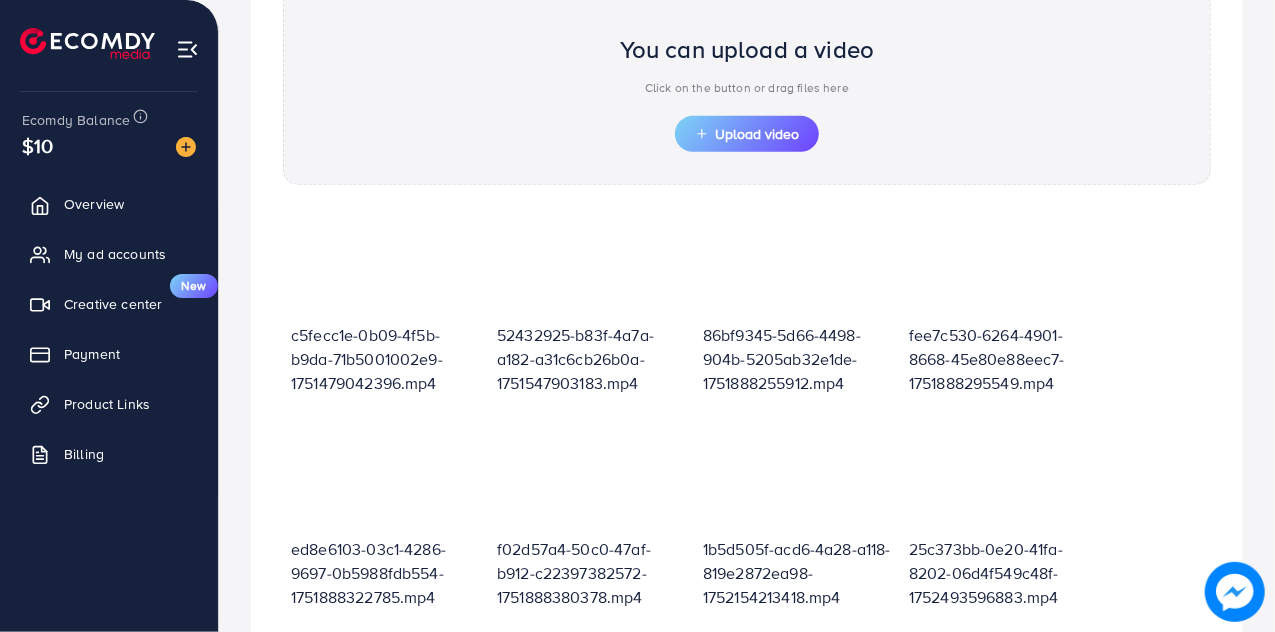 scroll, scrollTop: 744, scrollLeft: 0, axis: vertical 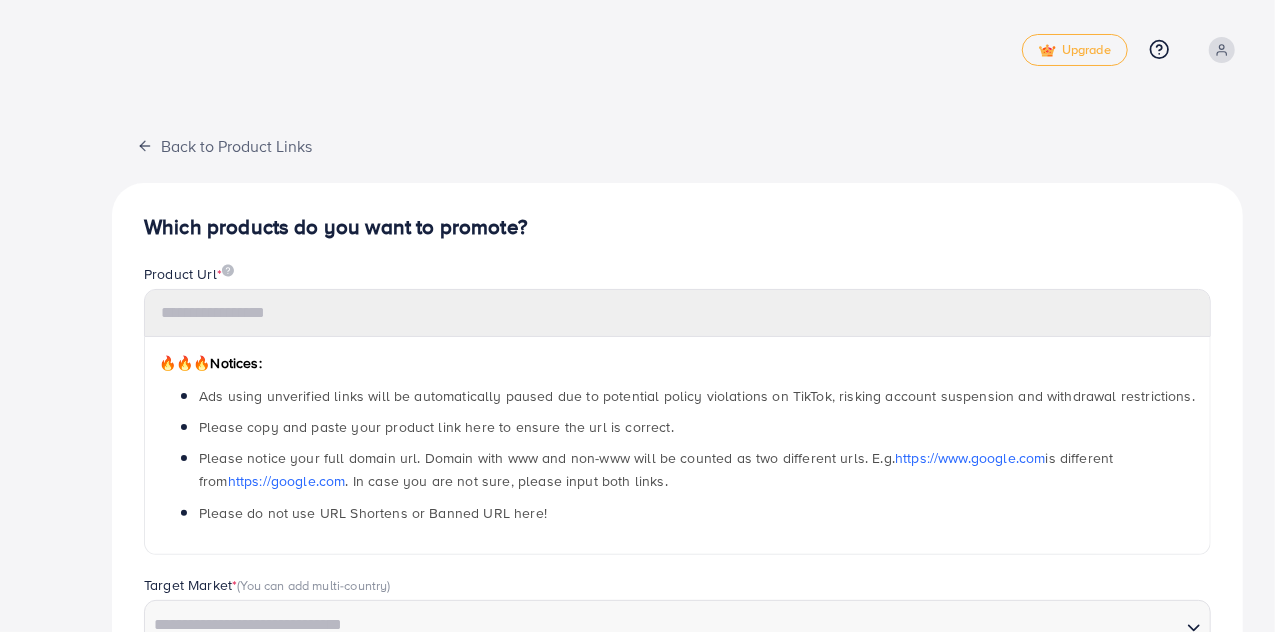 type on "**********" 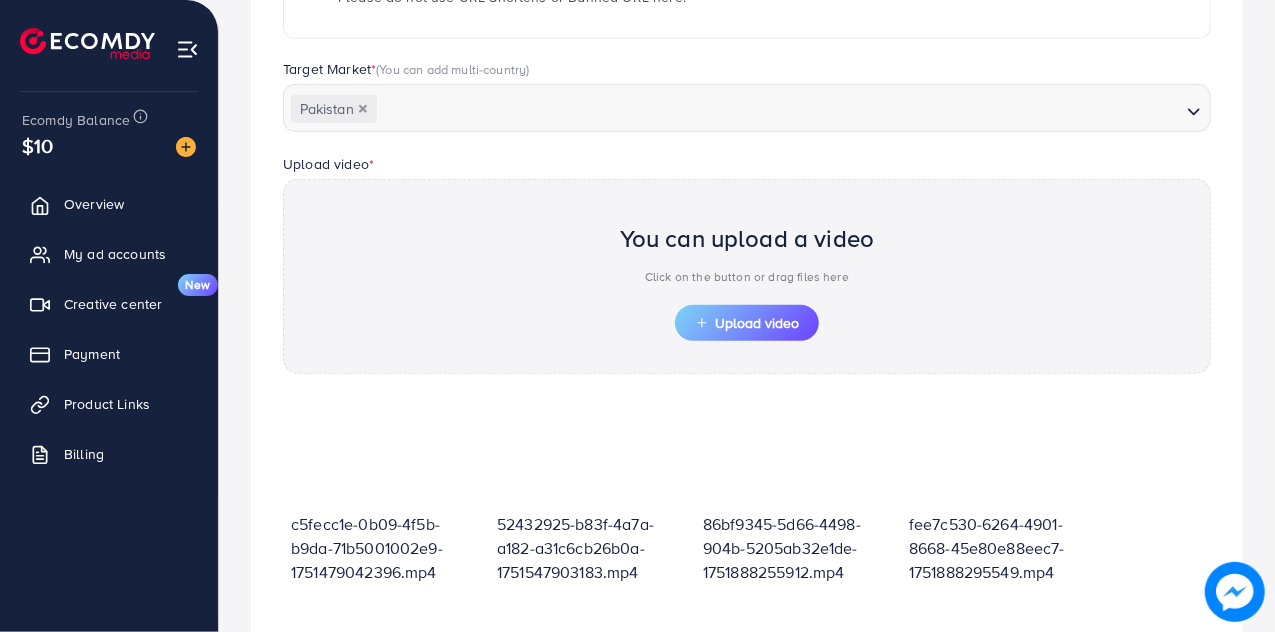 scroll, scrollTop: 538, scrollLeft: 0, axis: vertical 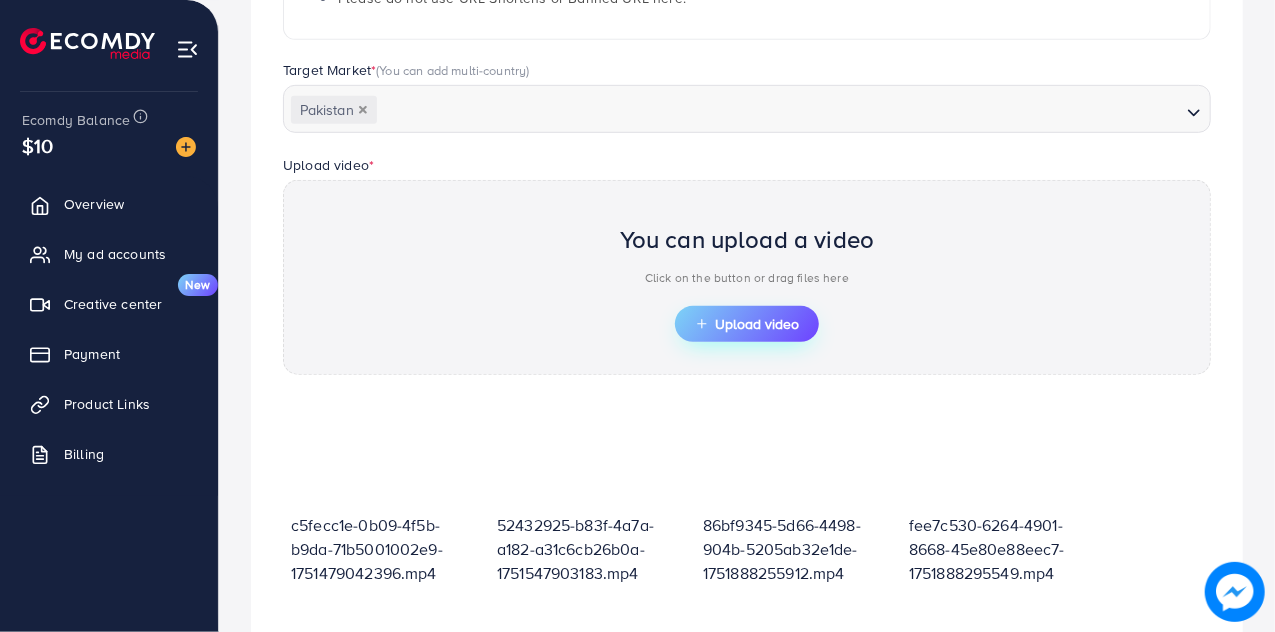 click on "Upload video" at bounding box center [747, 324] 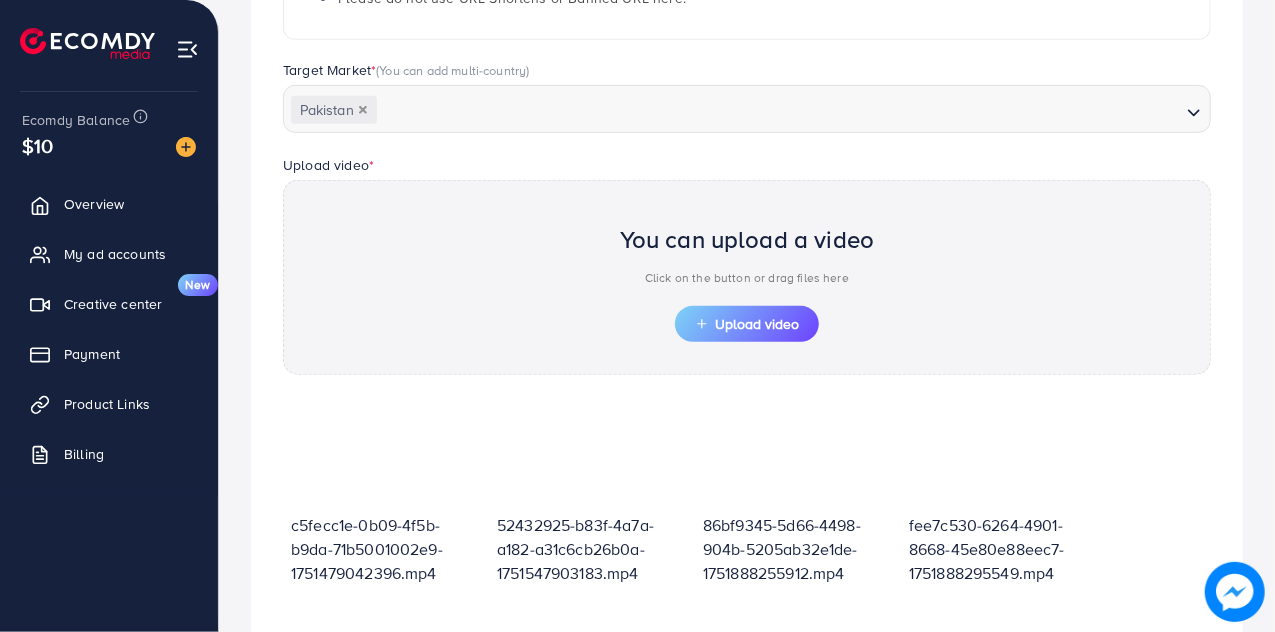 click on "You can upload a video   Click on the button or drag files here" at bounding box center [747, 259] 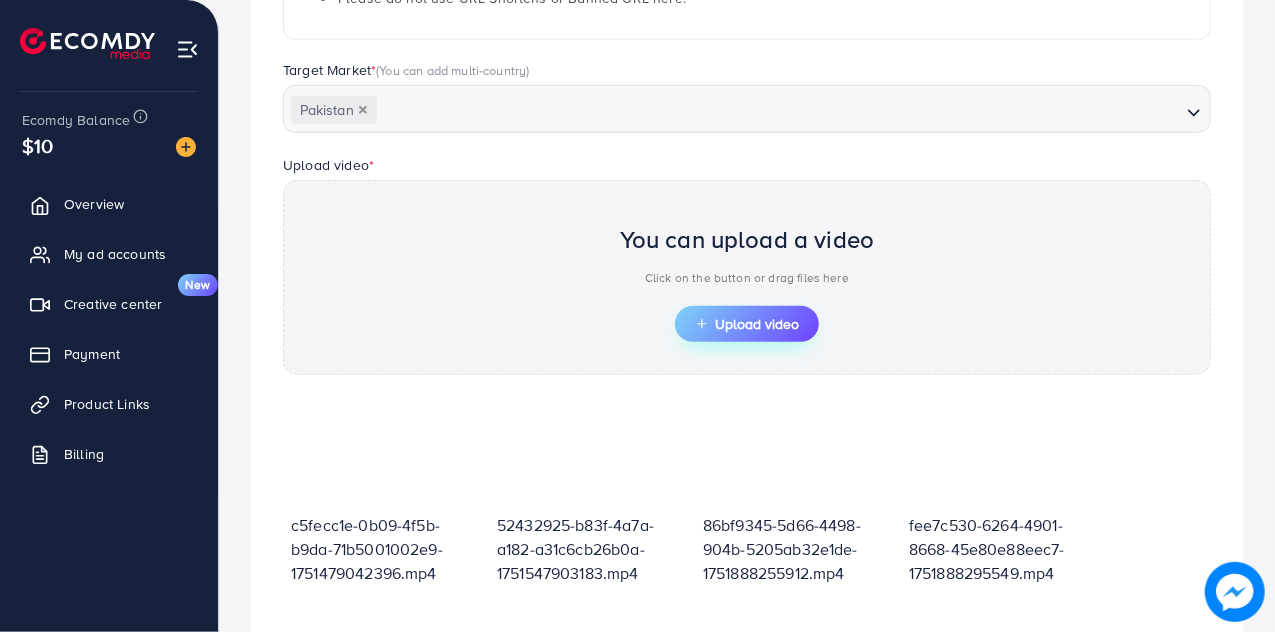 click on "Upload video" at bounding box center (747, 324) 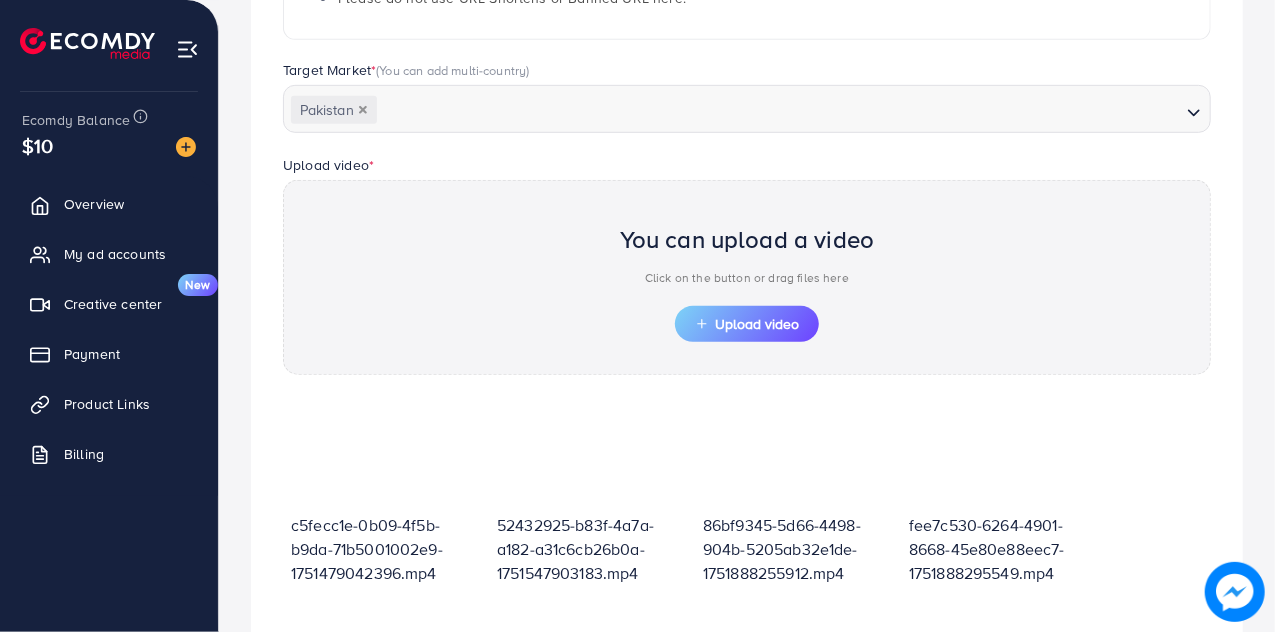 click at bounding box center (87, 43) 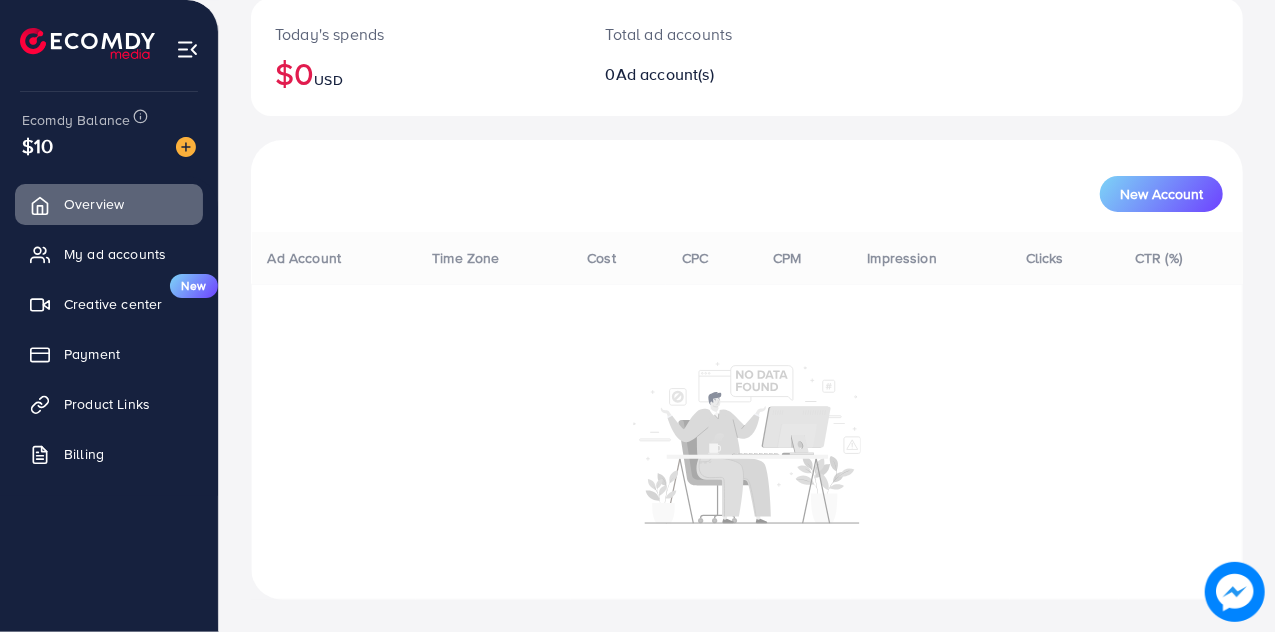 scroll, scrollTop: 0, scrollLeft: 0, axis: both 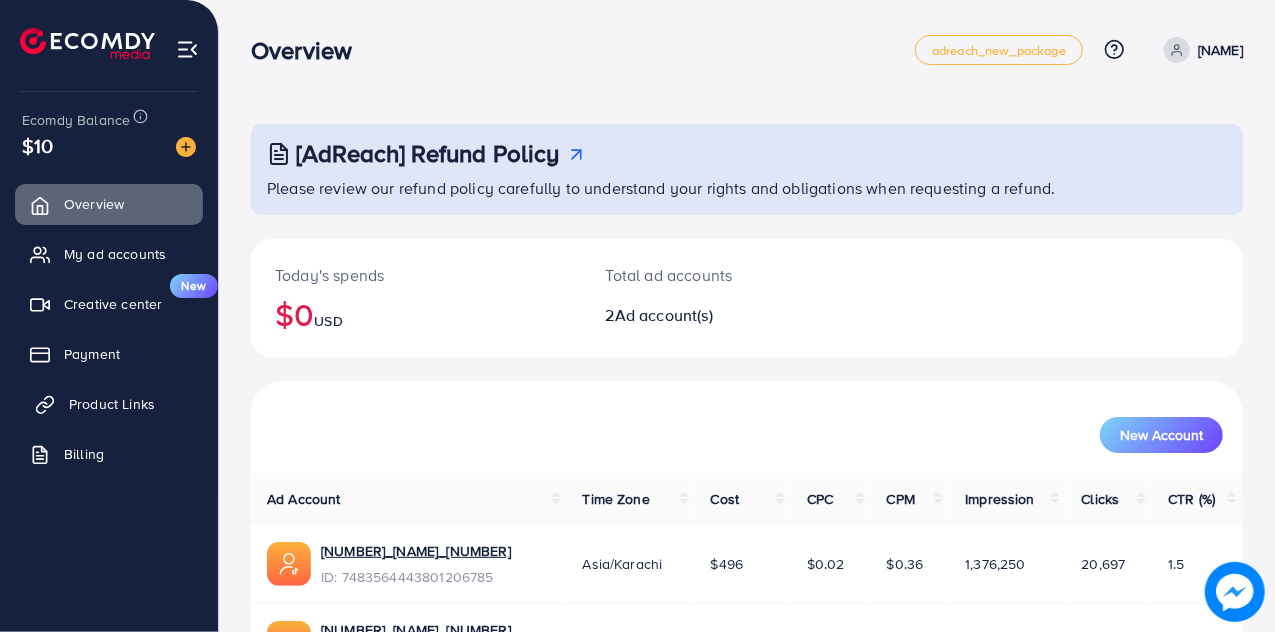 click on "Product Links" at bounding box center [109, 404] 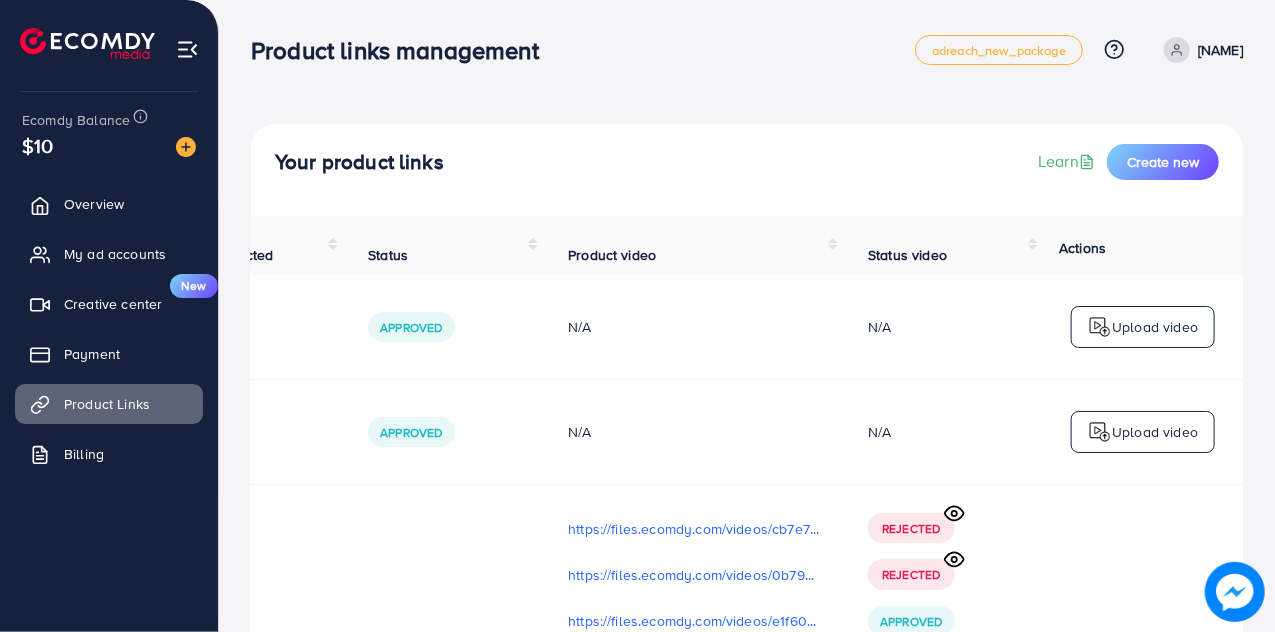 scroll, scrollTop: 0, scrollLeft: 586, axis: horizontal 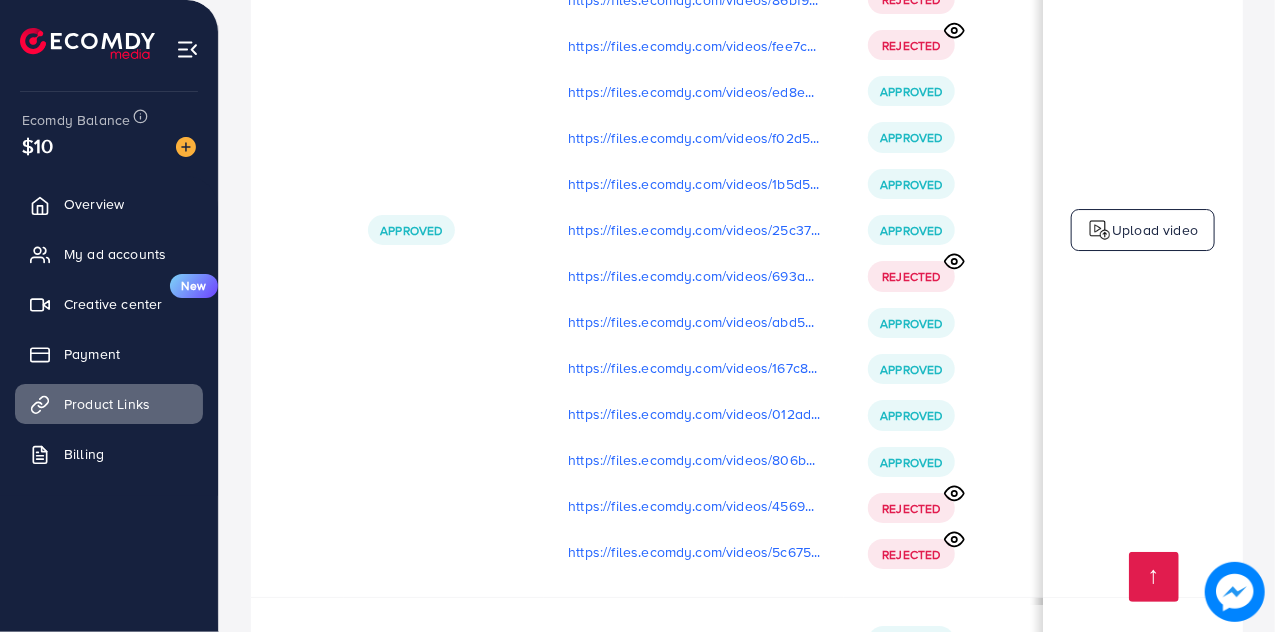click on "Upload video" at bounding box center [1155, 230] 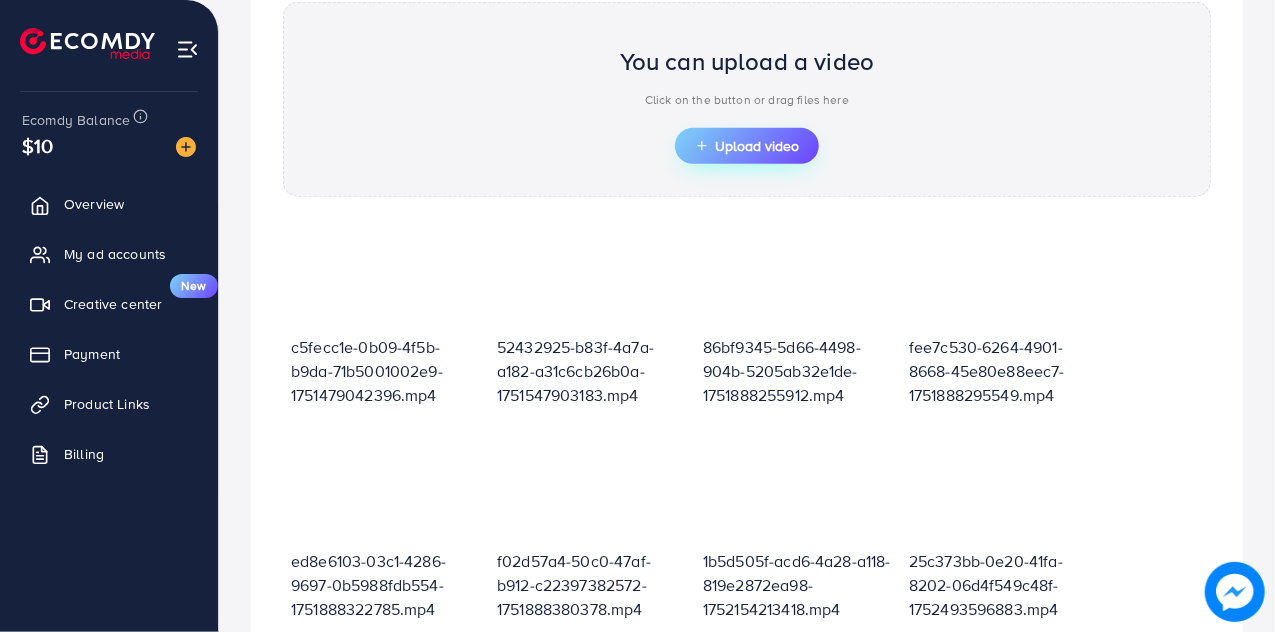 click on "Upload video" at bounding box center [747, 146] 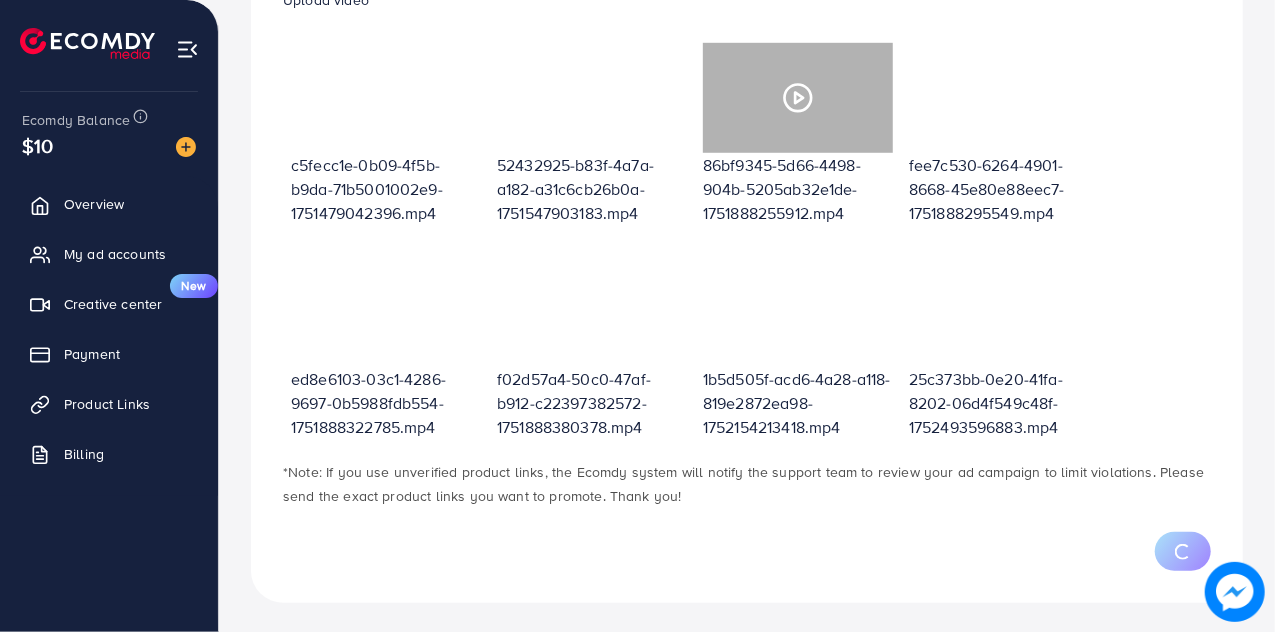 scroll, scrollTop: 716, scrollLeft: 0, axis: vertical 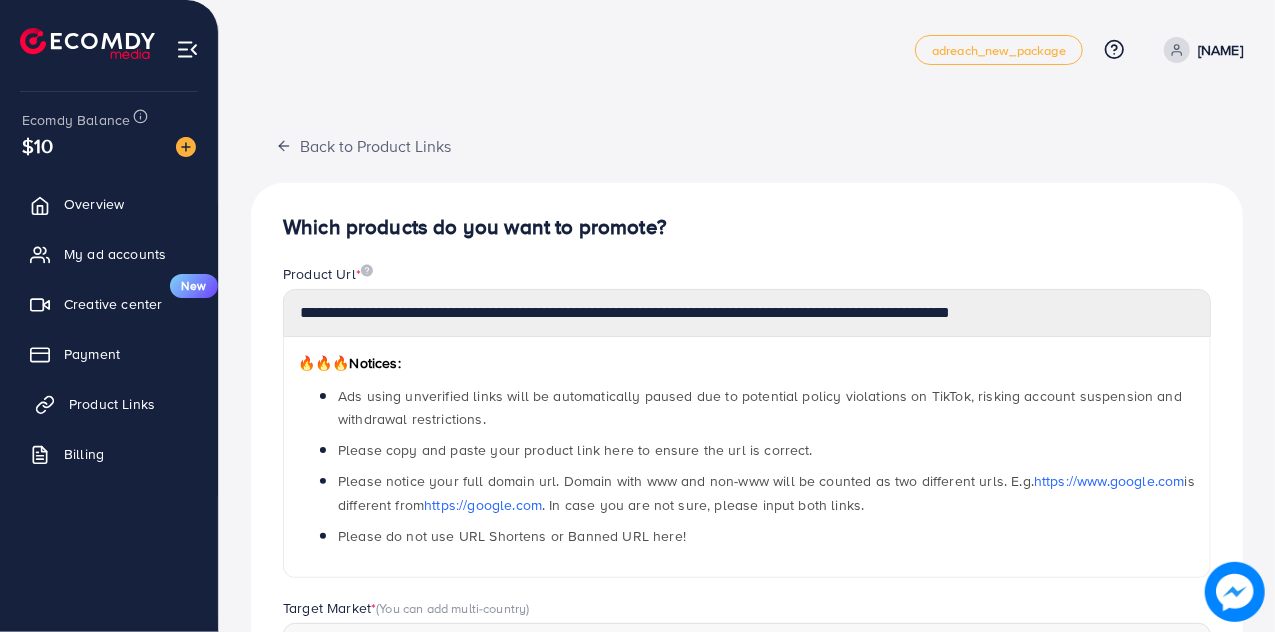 click on "Product Links" at bounding box center (112, 404) 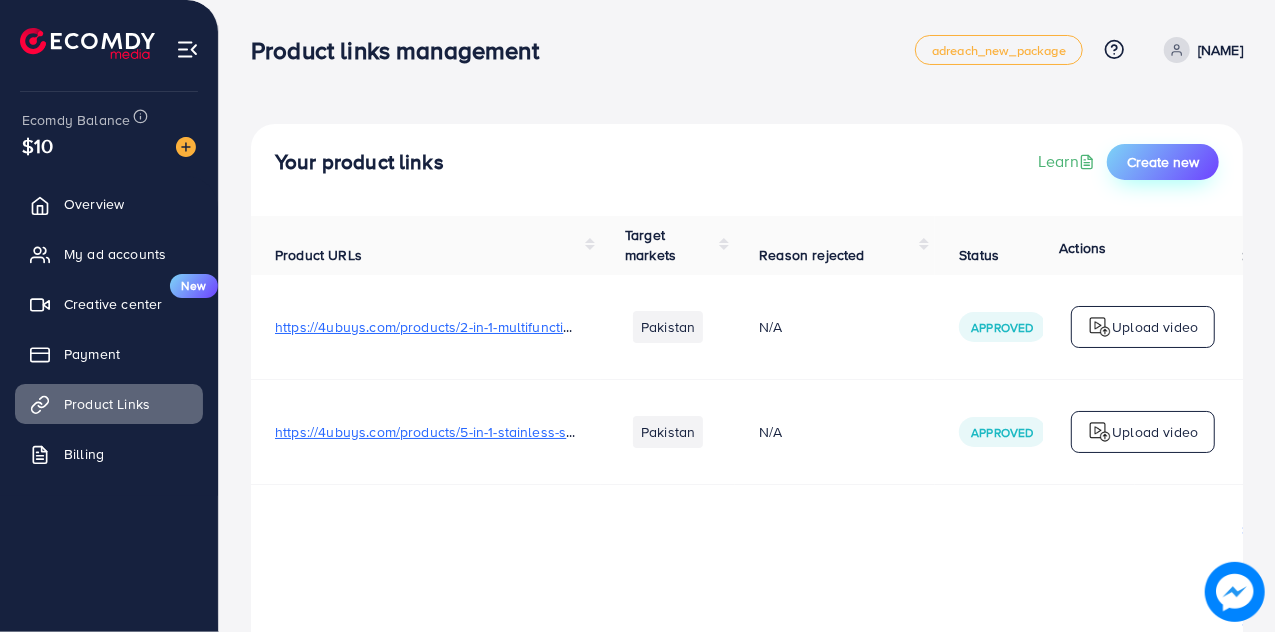 click on "Create new" at bounding box center (1163, 162) 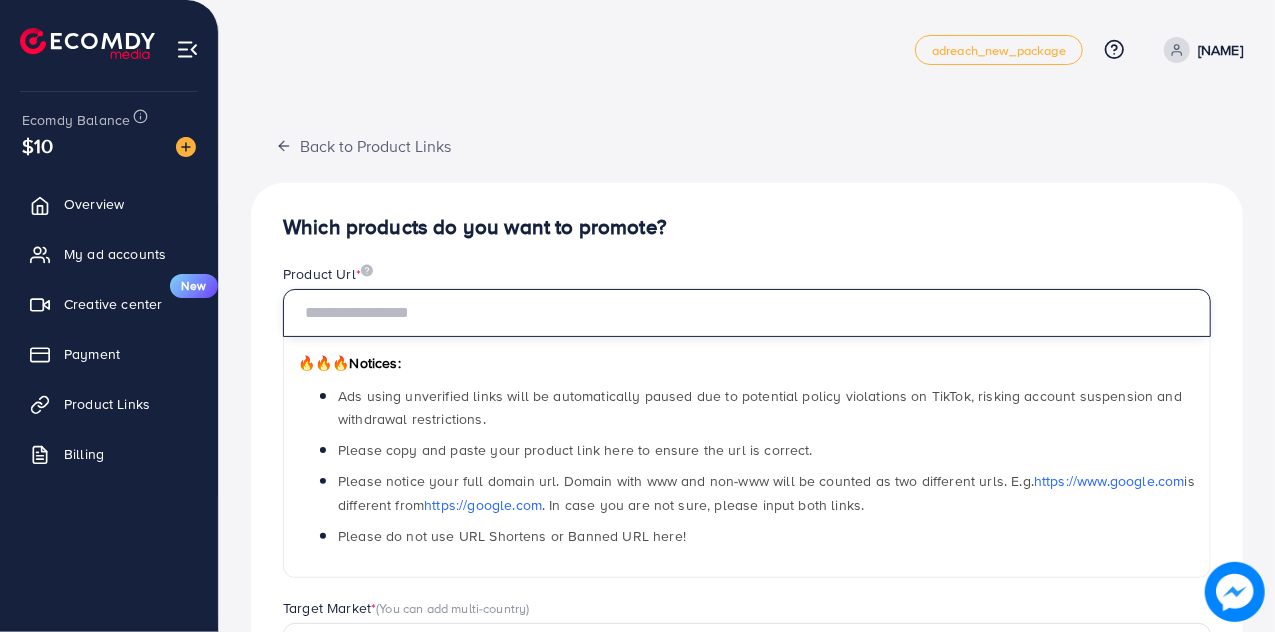 click at bounding box center (747, 313) 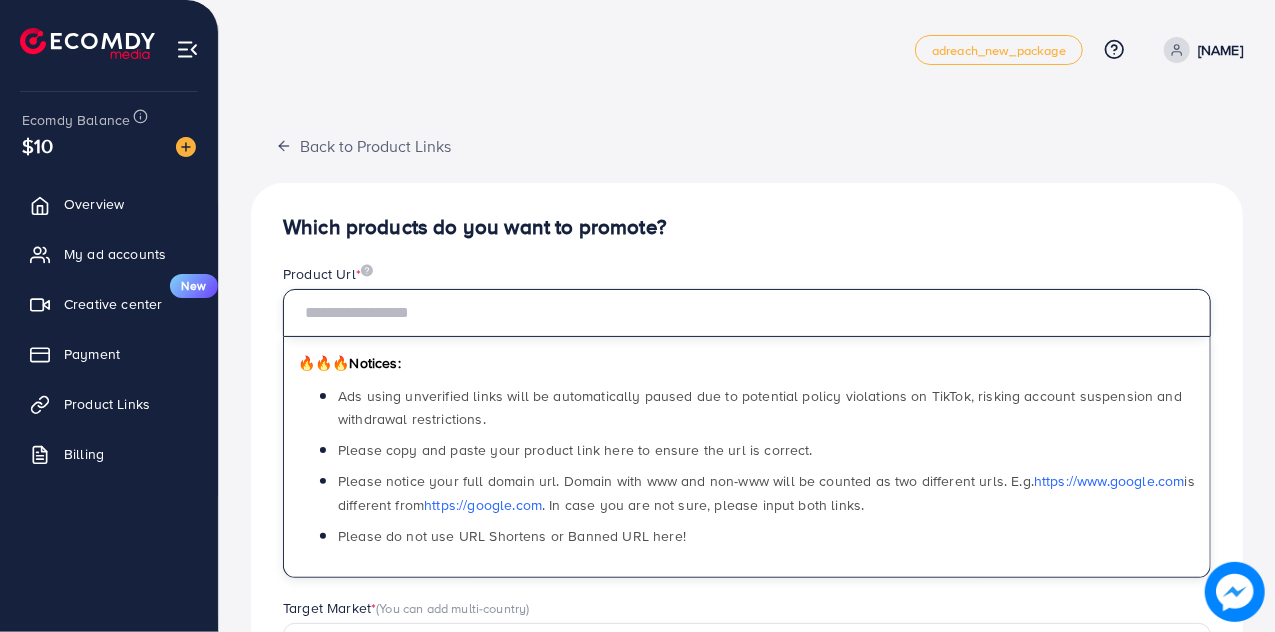 paste on "**********" 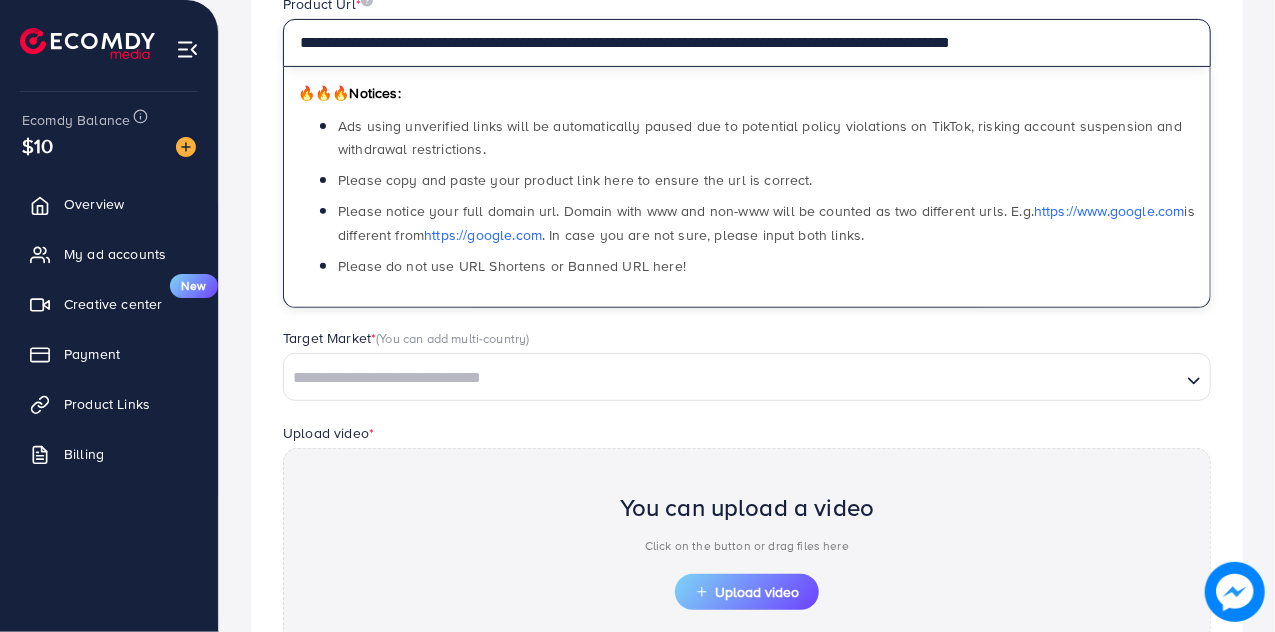 scroll, scrollTop: 274, scrollLeft: 0, axis: vertical 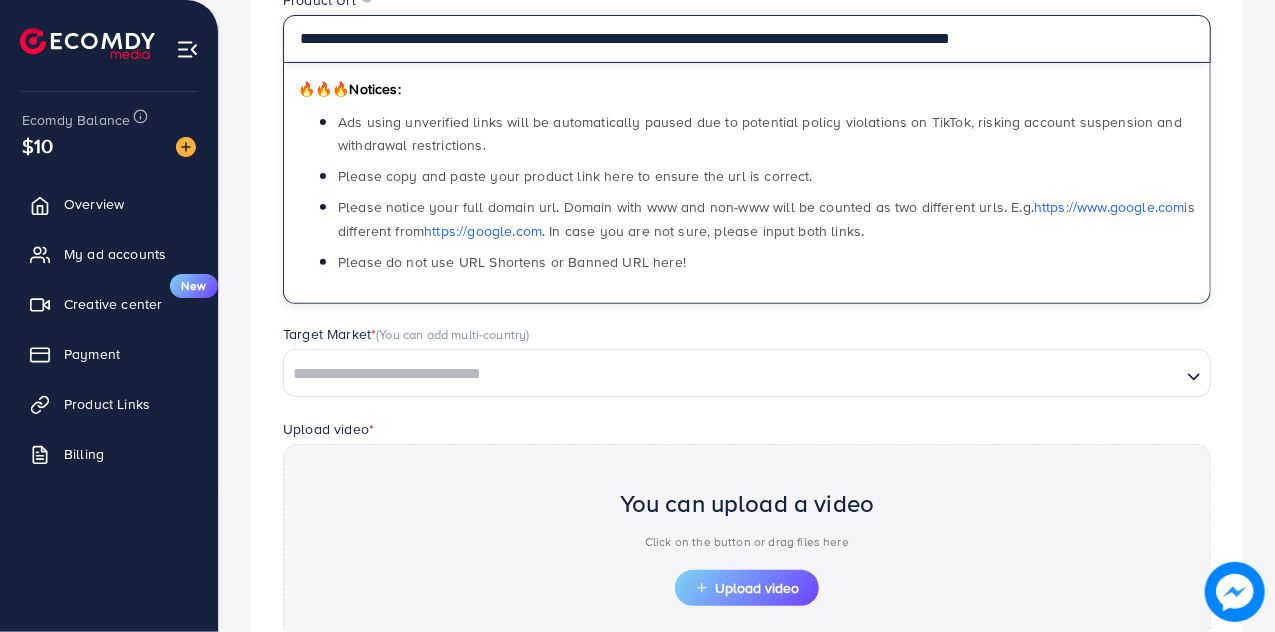 type on "**********" 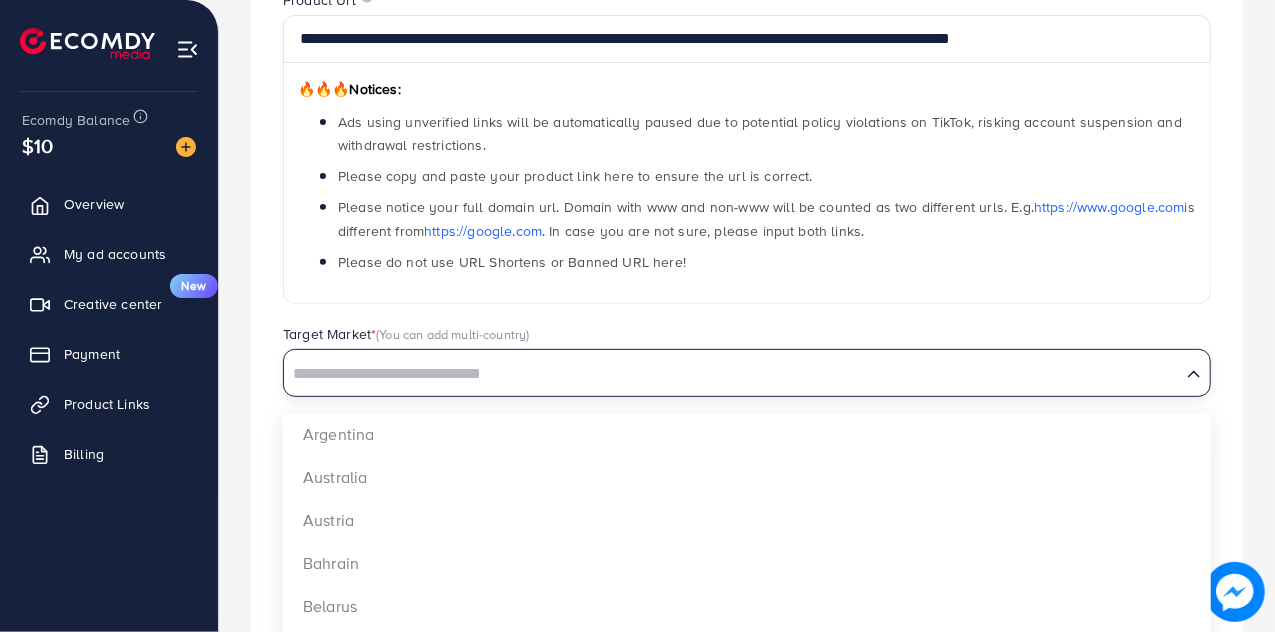 click at bounding box center [732, 374] 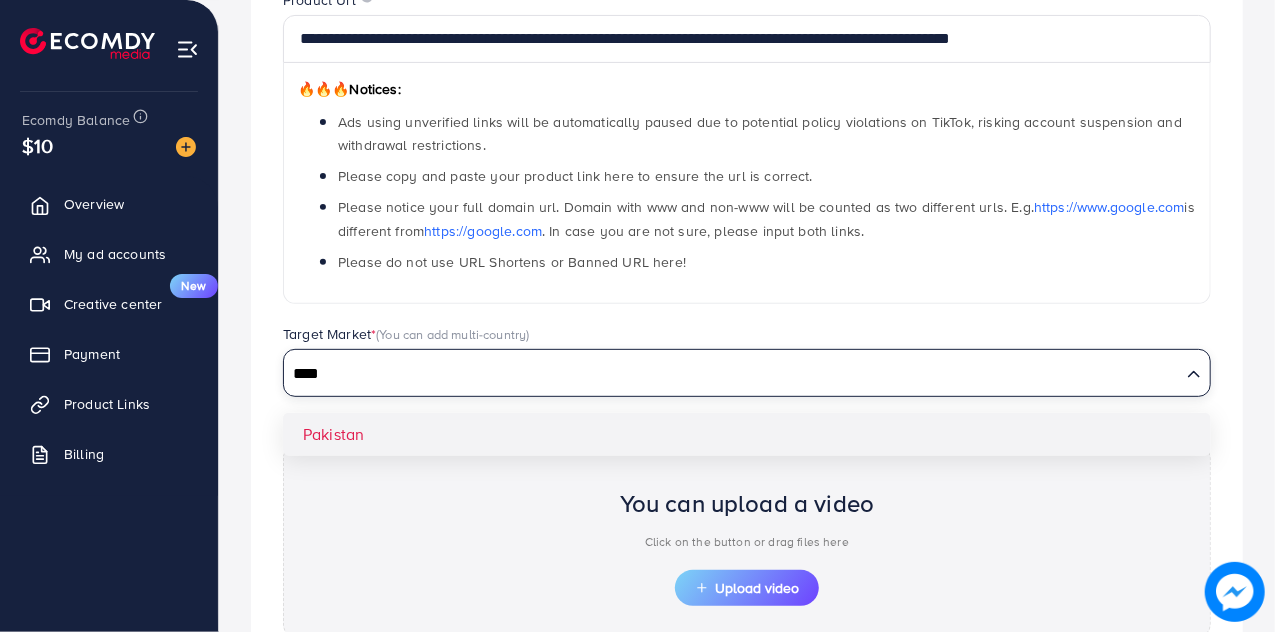 type on "****" 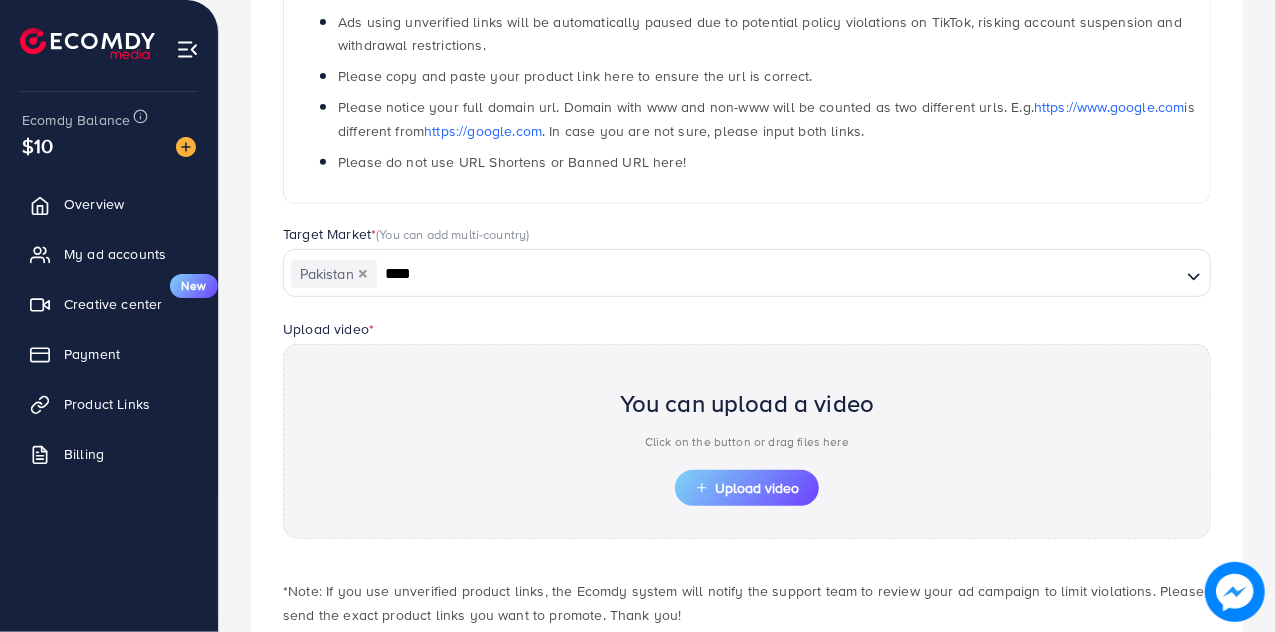 scroll, scrollTop: 375, scrollLeft: 0, axis: vertical 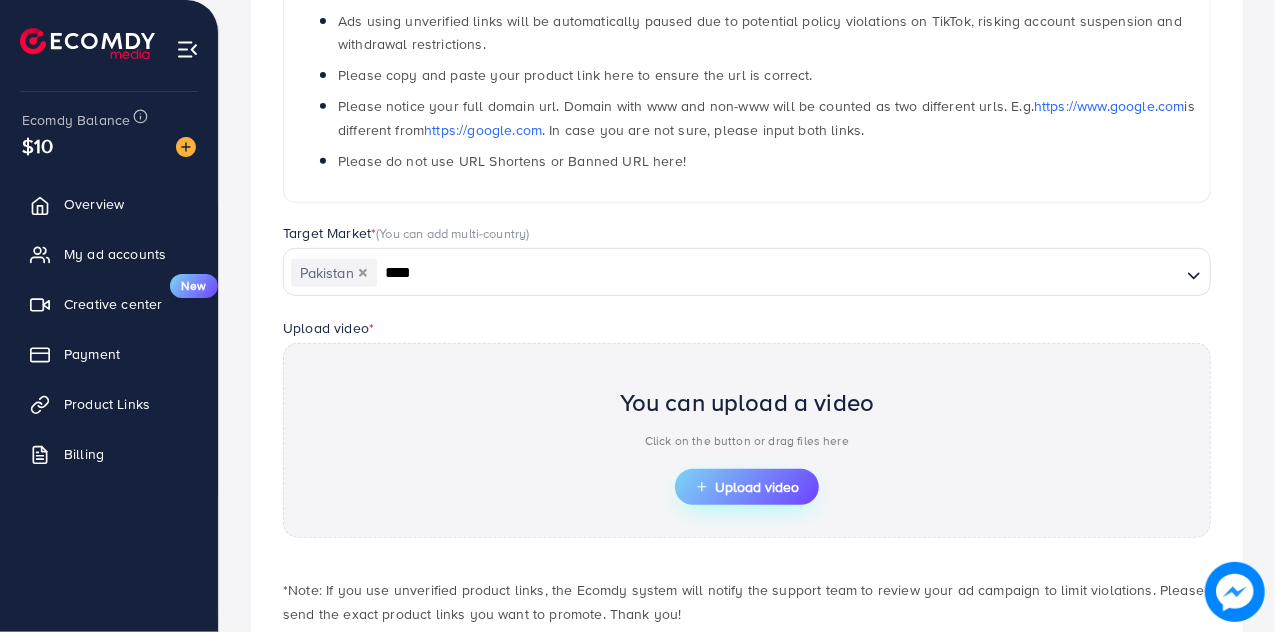 click on "Upload video" at bounding box center (747, 487) 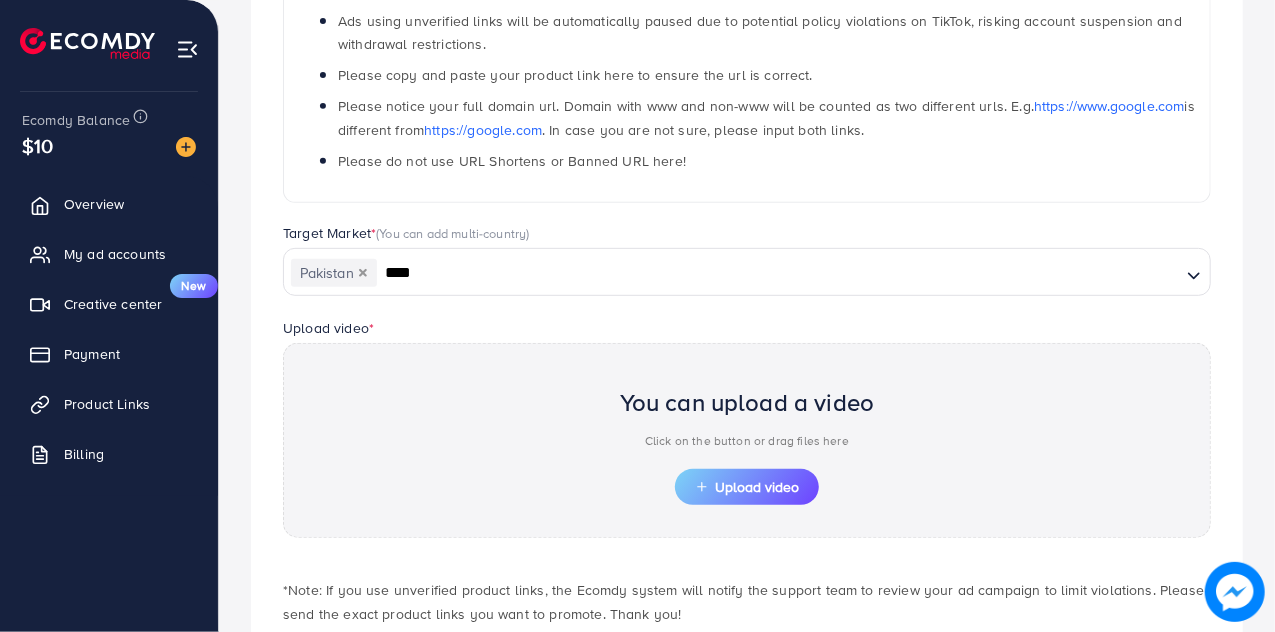 scroll, scrollTop: 490, scrollLeft: 0, axis: vertical 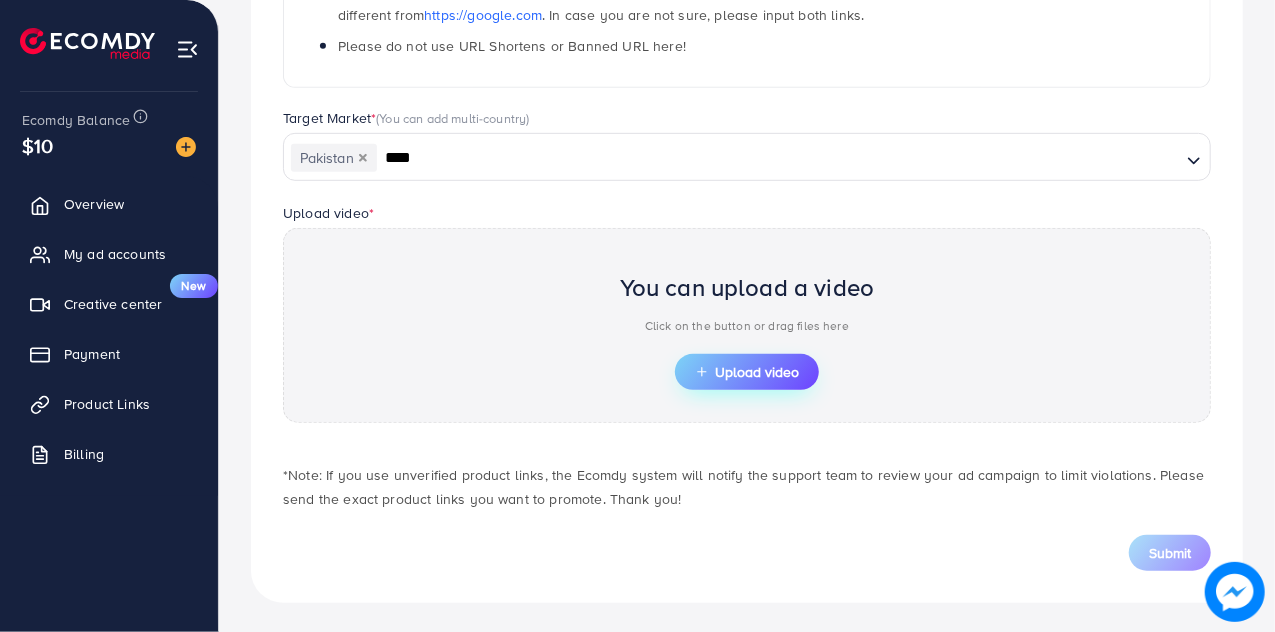 click on "Upload video" at bounding box center (747, 372) 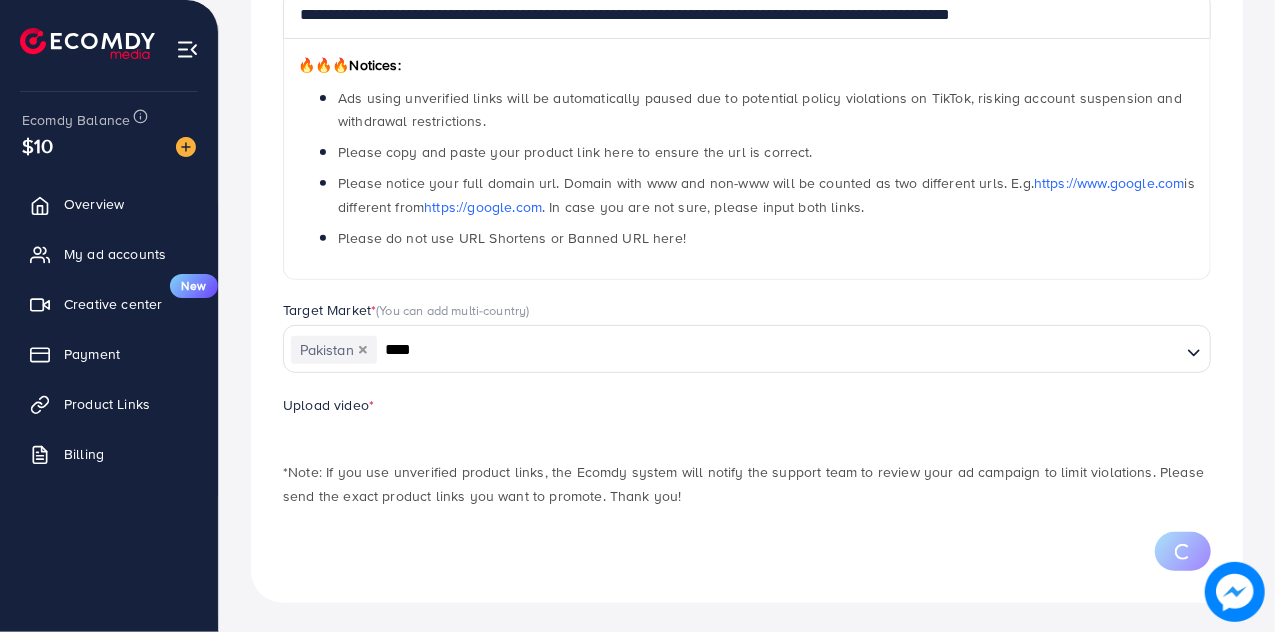 scroll, scrollTop: 490, scrollLeft: 0, axis: vertical 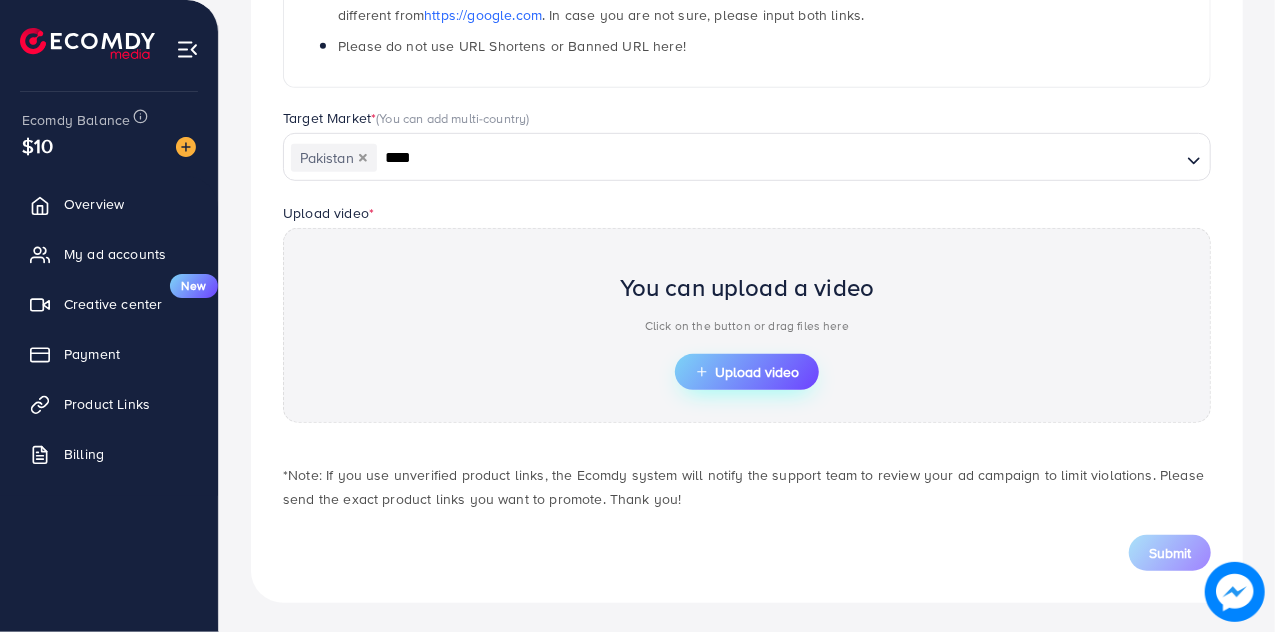 click on "Upload video" at bounding box center [747, 372] 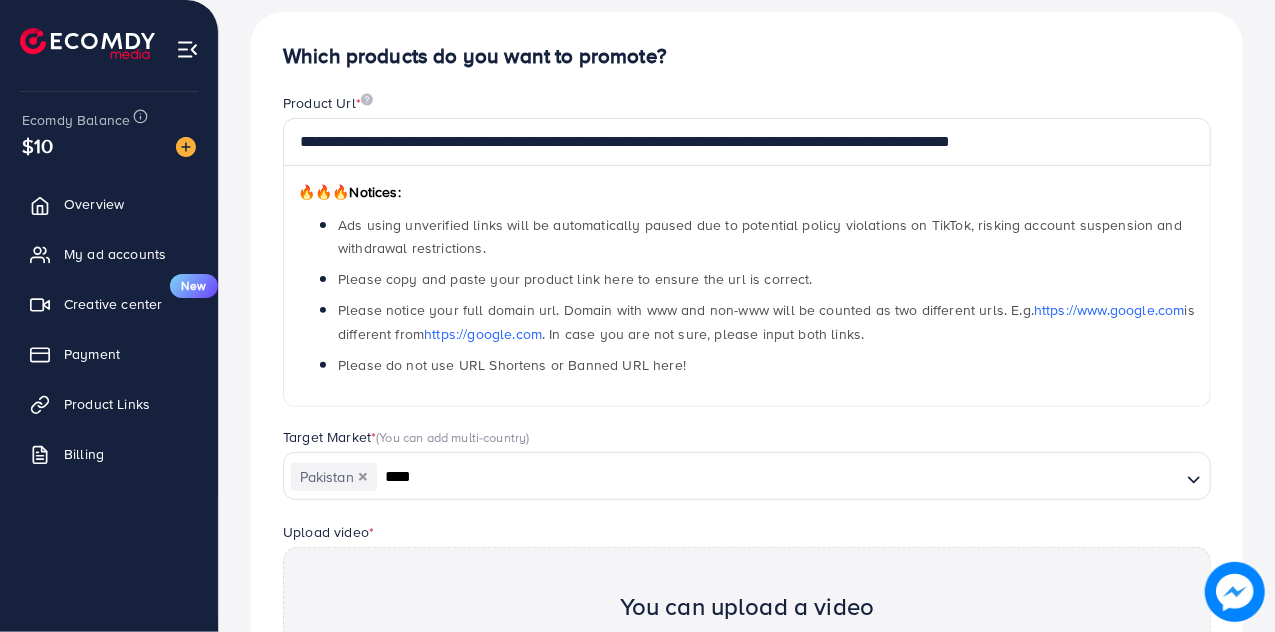 scroll, scrollTop: 0, scrollLeft: 0, axis: both 